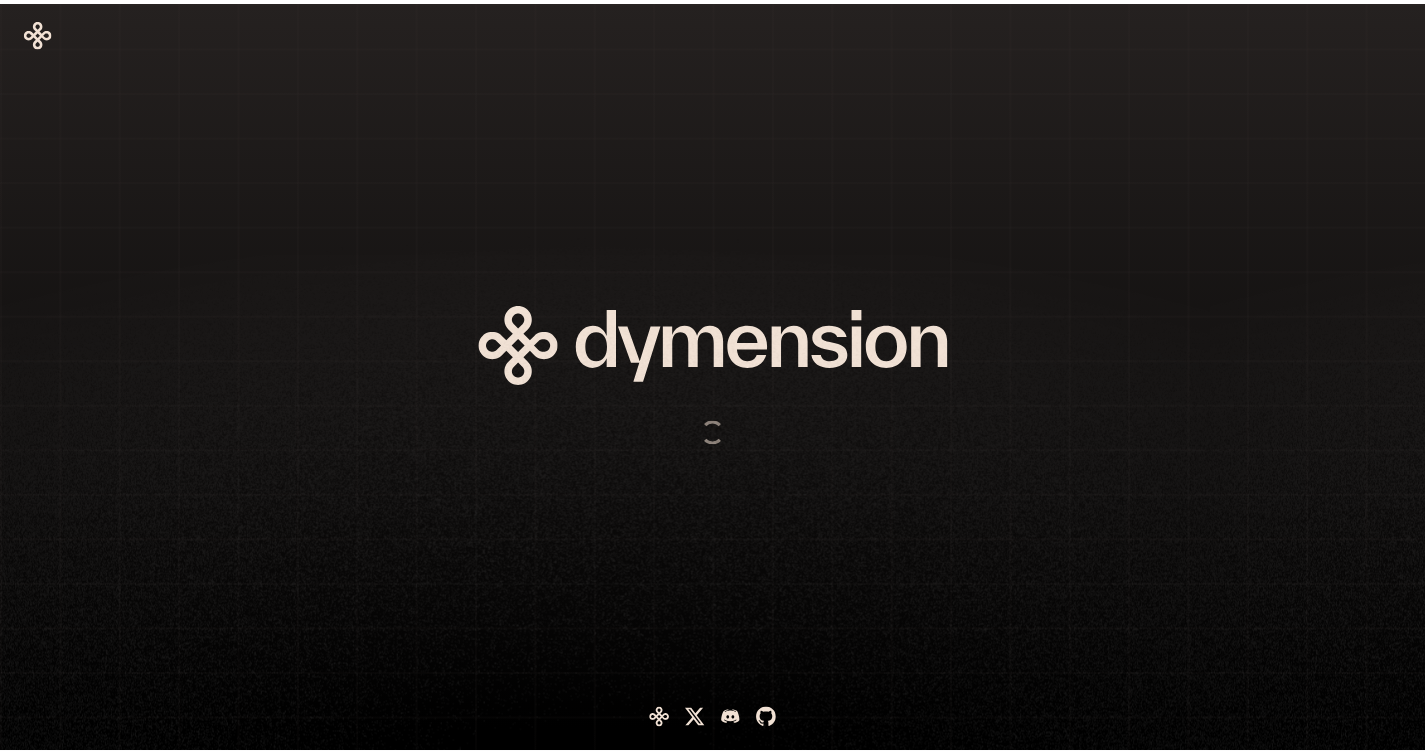 scroll, scrollTop: 0, scrollLeft: 0, axis: both 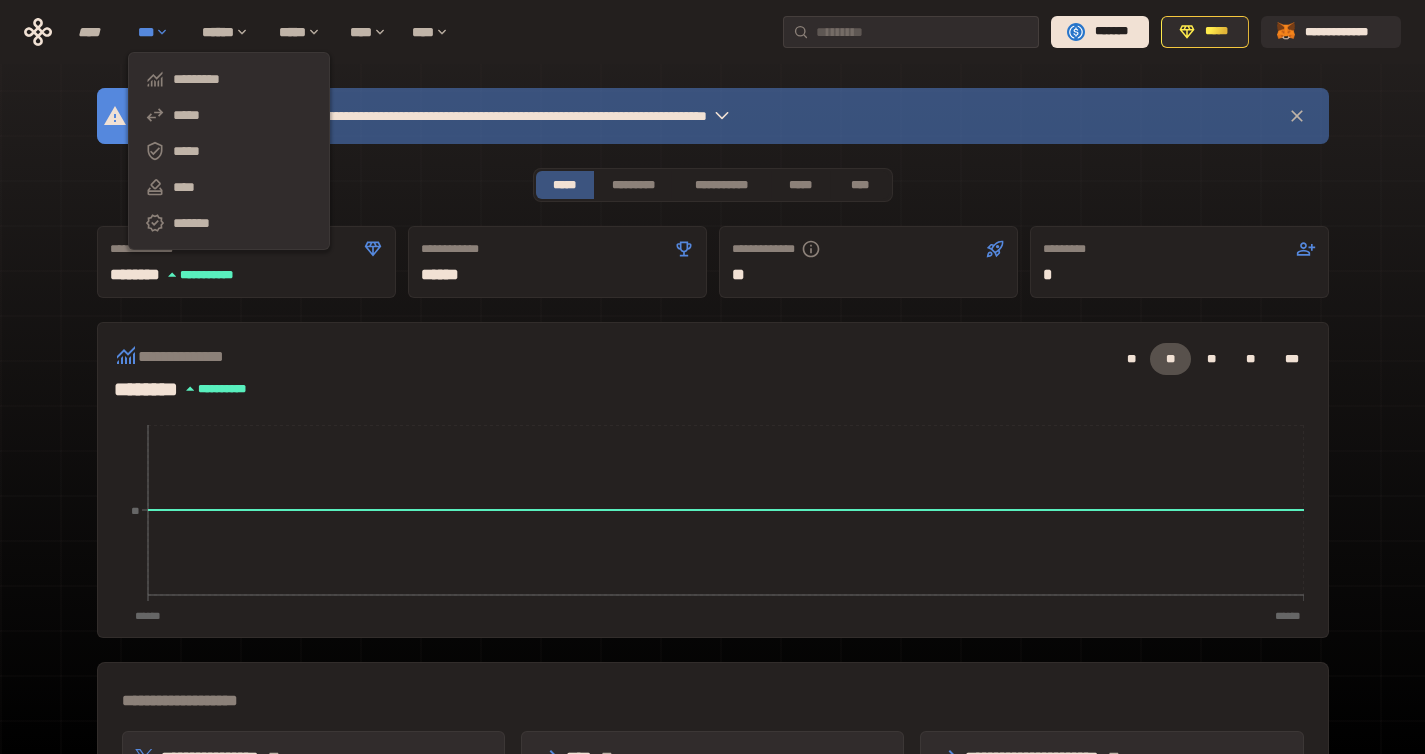 click on "***" at bounding box center [160, 32] 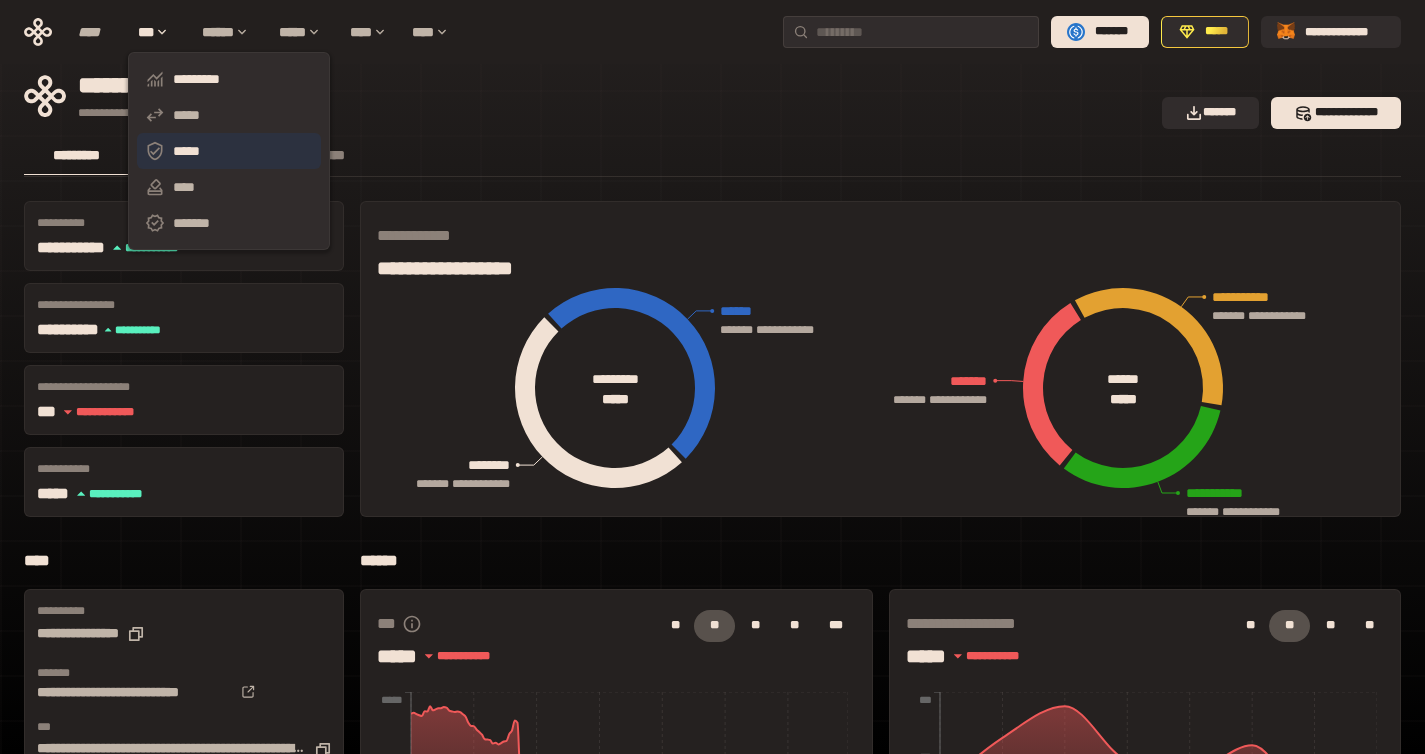 click on "*****" at bounding box center (229, 151) 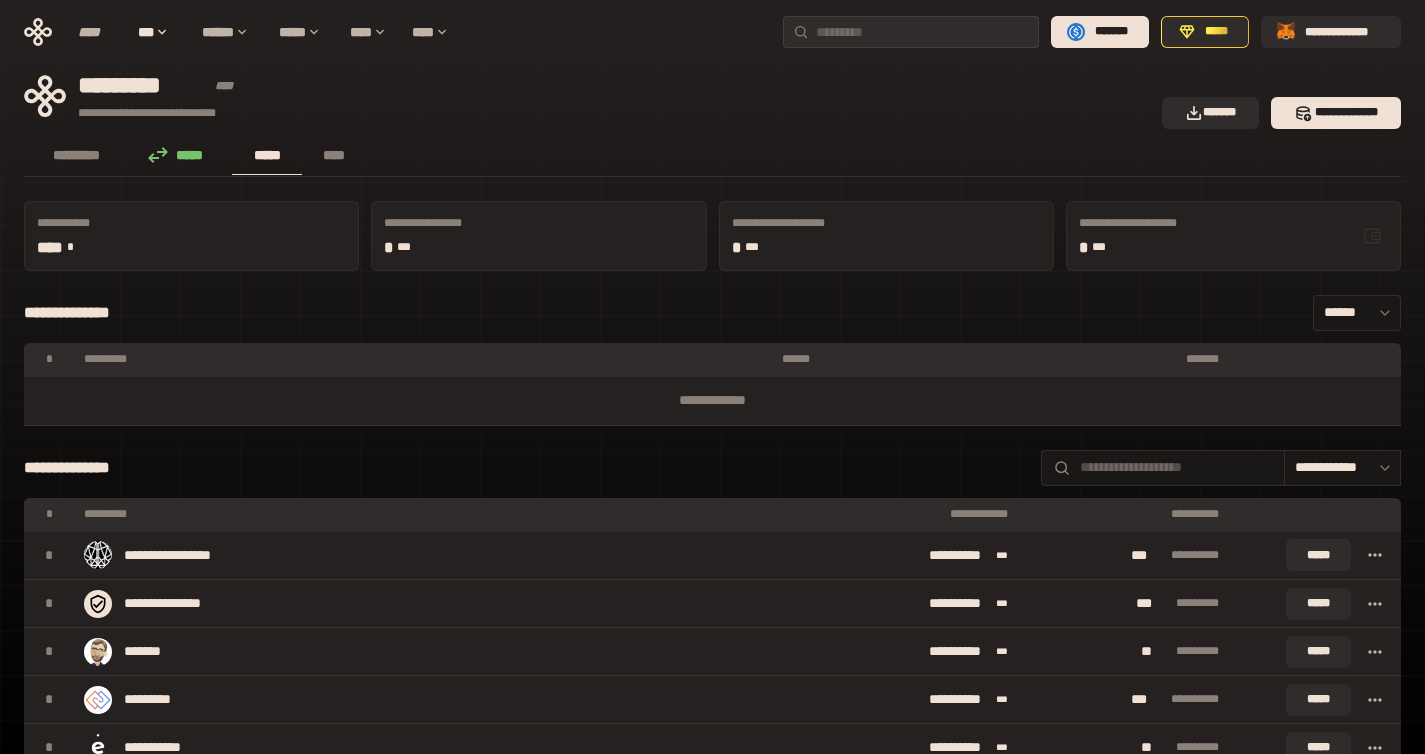 click on "**********" at bounding box center (712, 3271) 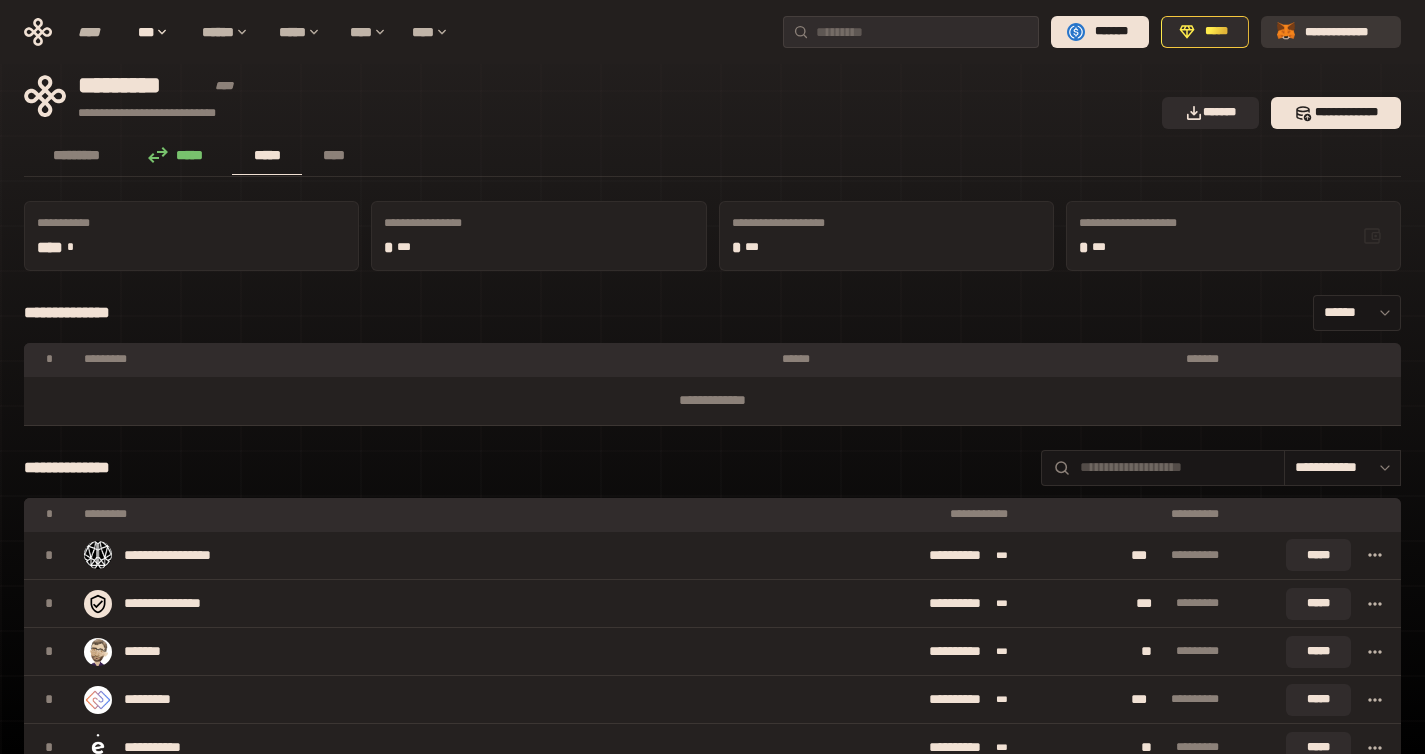 click on "**********" at bounding box center [1345, 32] 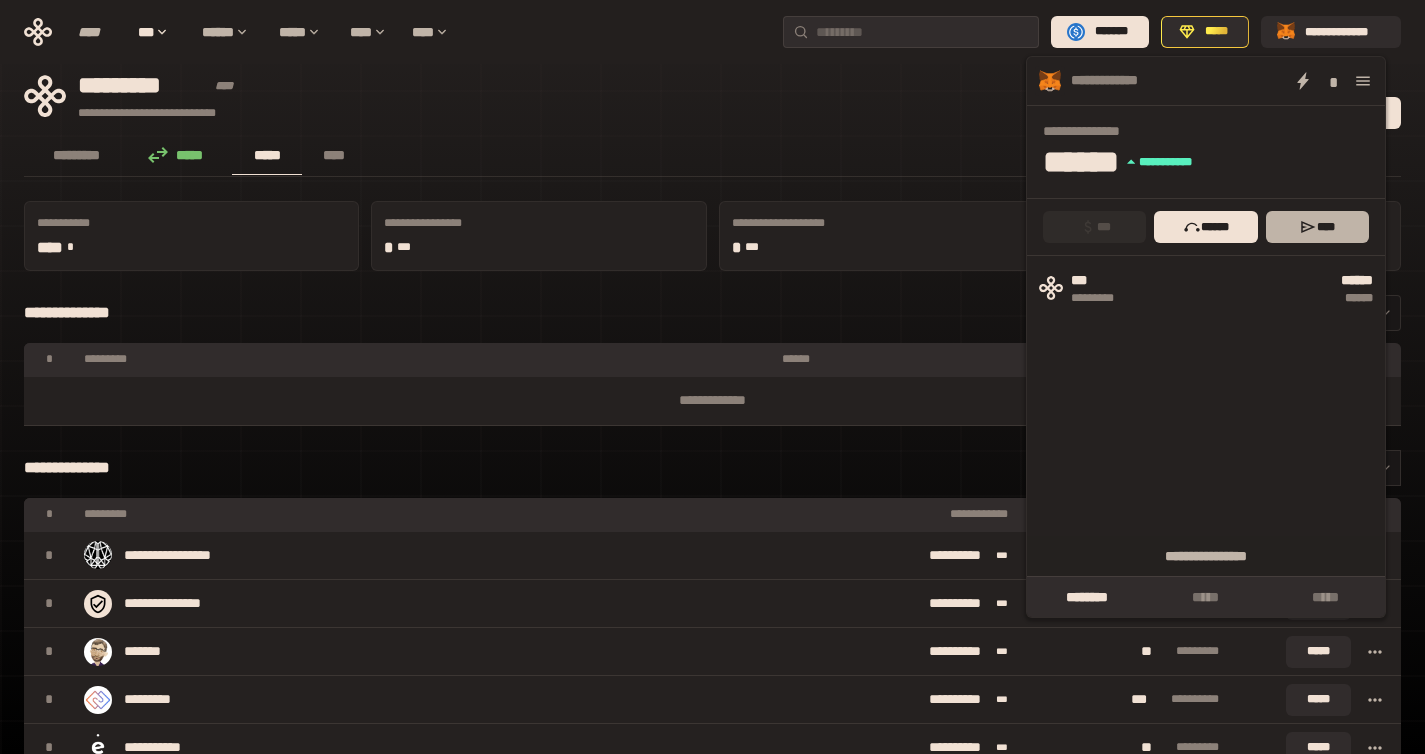 click on "****" at bounding box center [1317, 227] 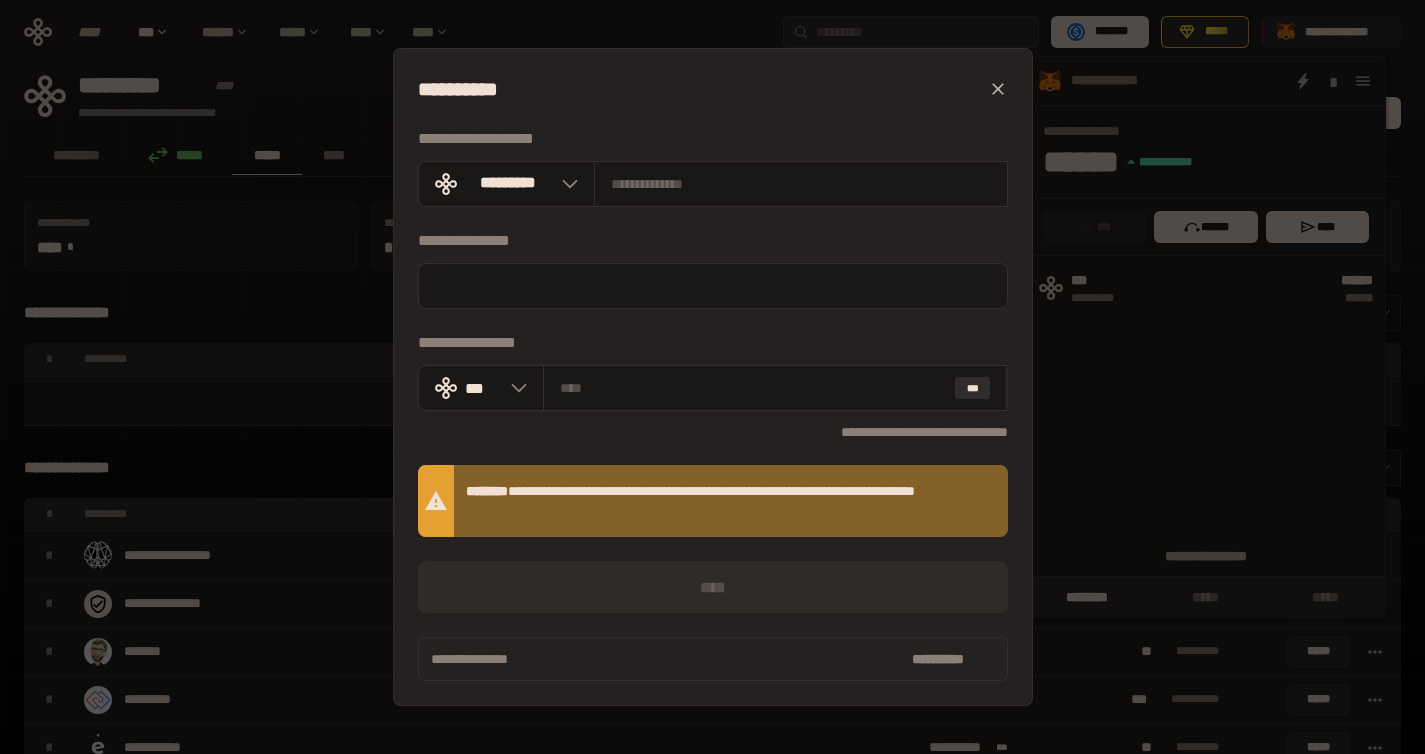 click on "**********" at bounding box center (712, 377) 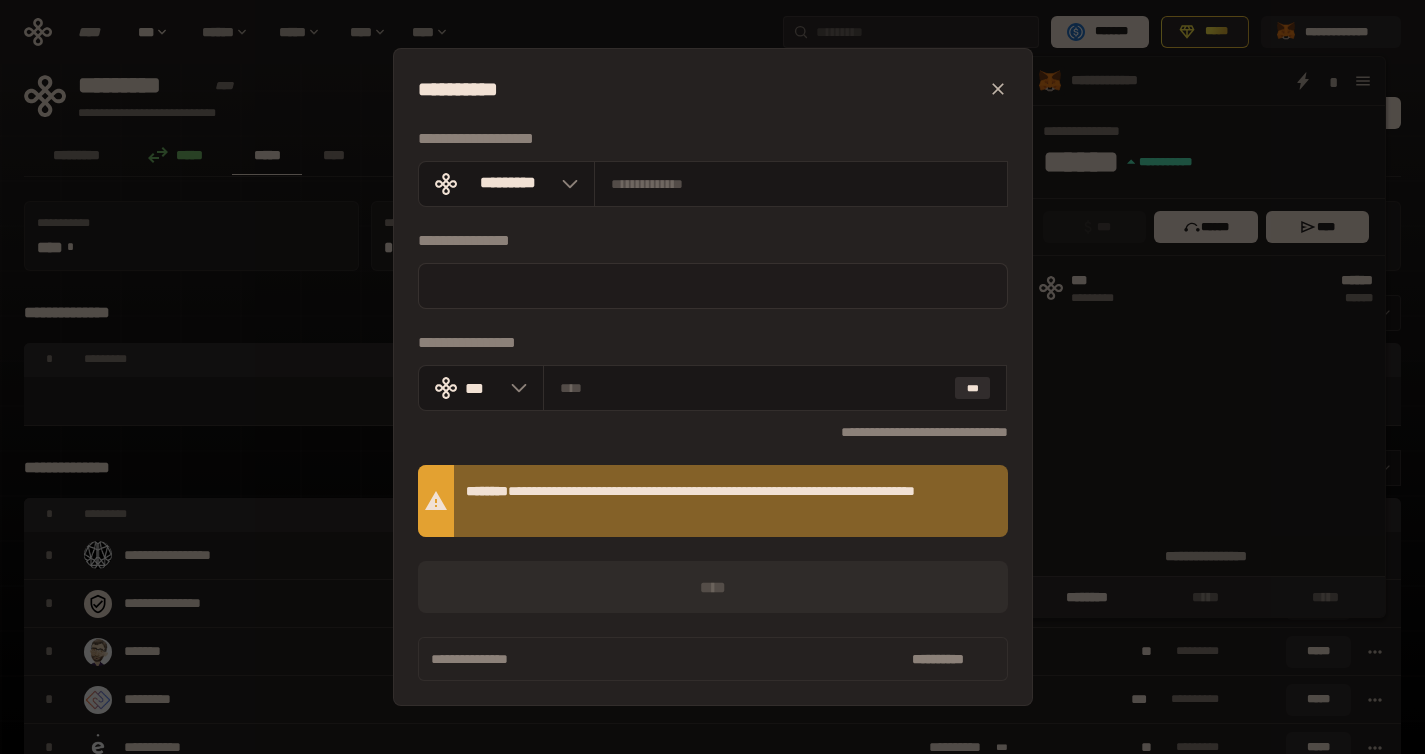 click at bounding box center [713, 286] 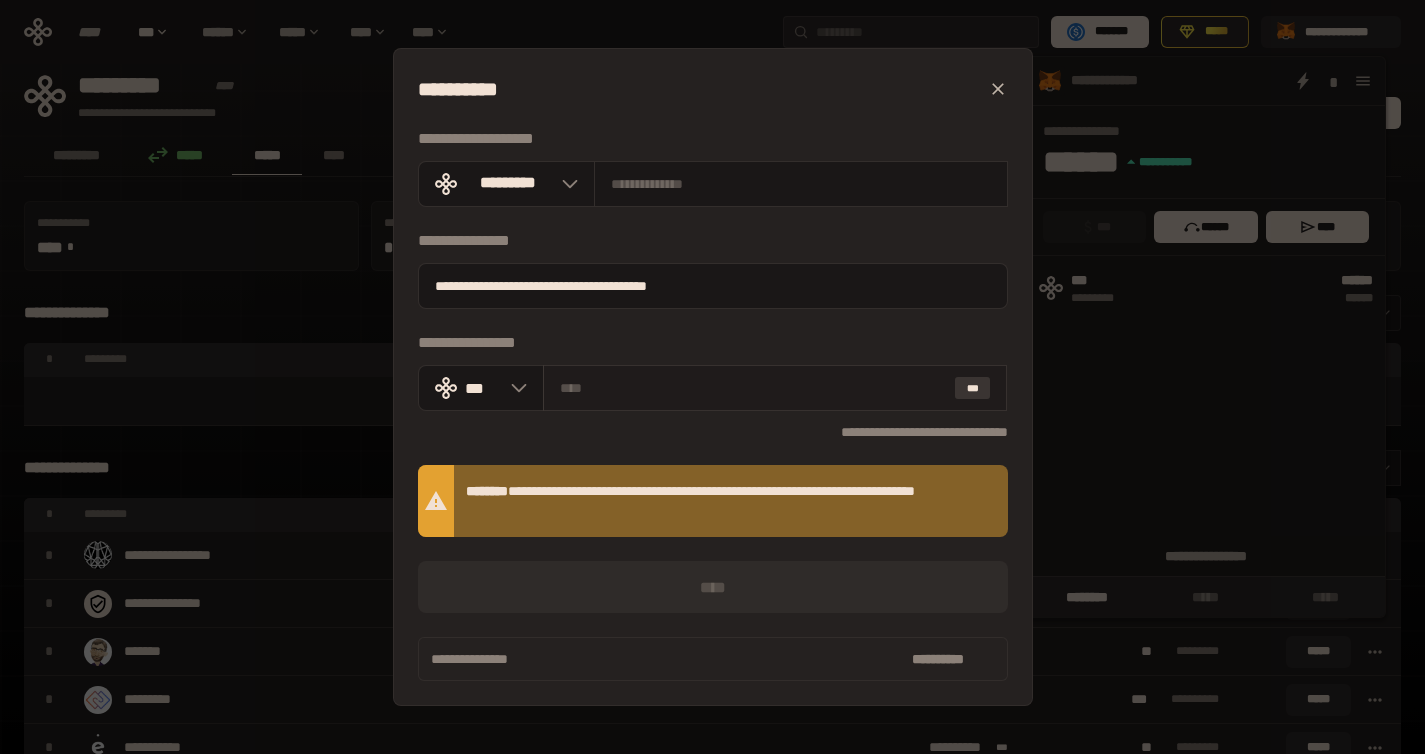 type on "**********" 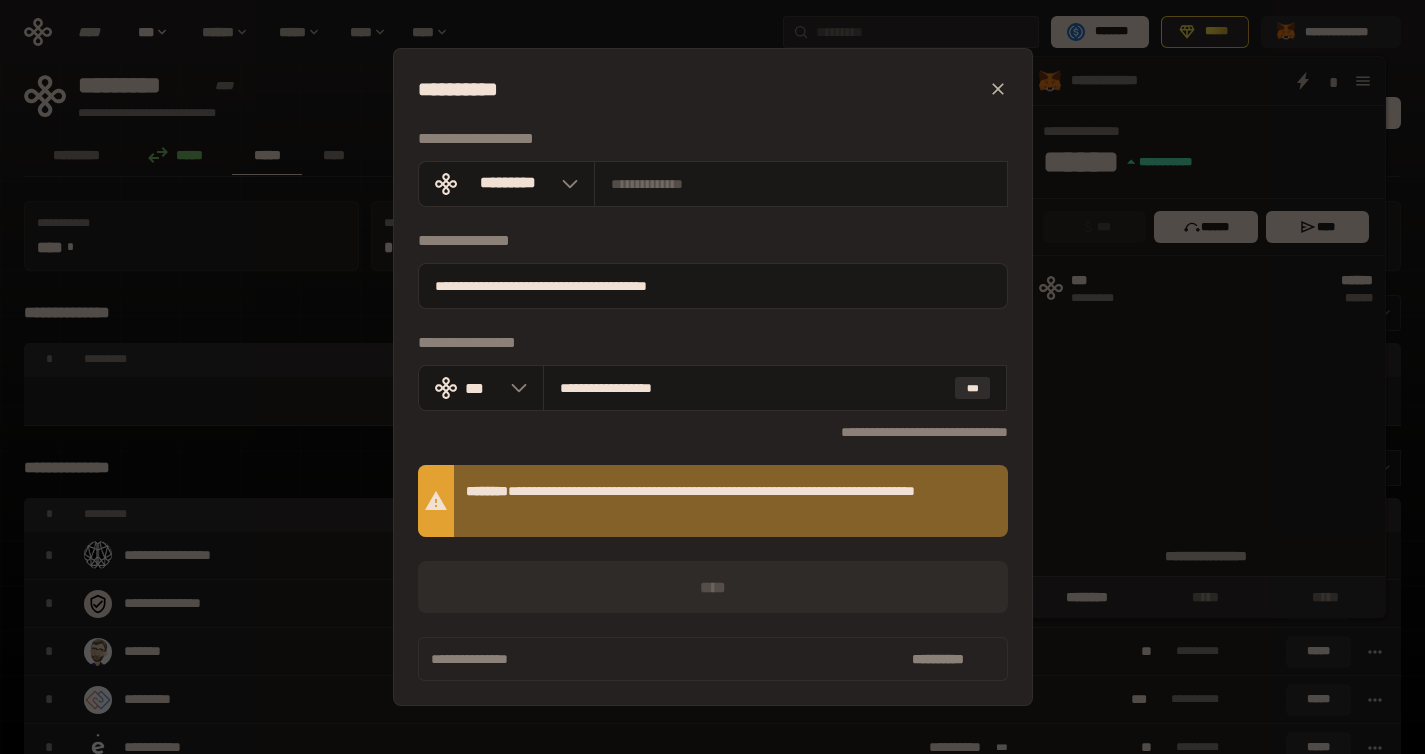click on "*** [NAME] [NAME] *** [ADDRESS] *** [CITY] [STATE] [ZIP] *** [EMAIL] *** [PHONE] *** [SSN] *** [CREDIT_CARD] *** [LICENSE] *** [PASSPORT]" at bounding box center (713, 523) 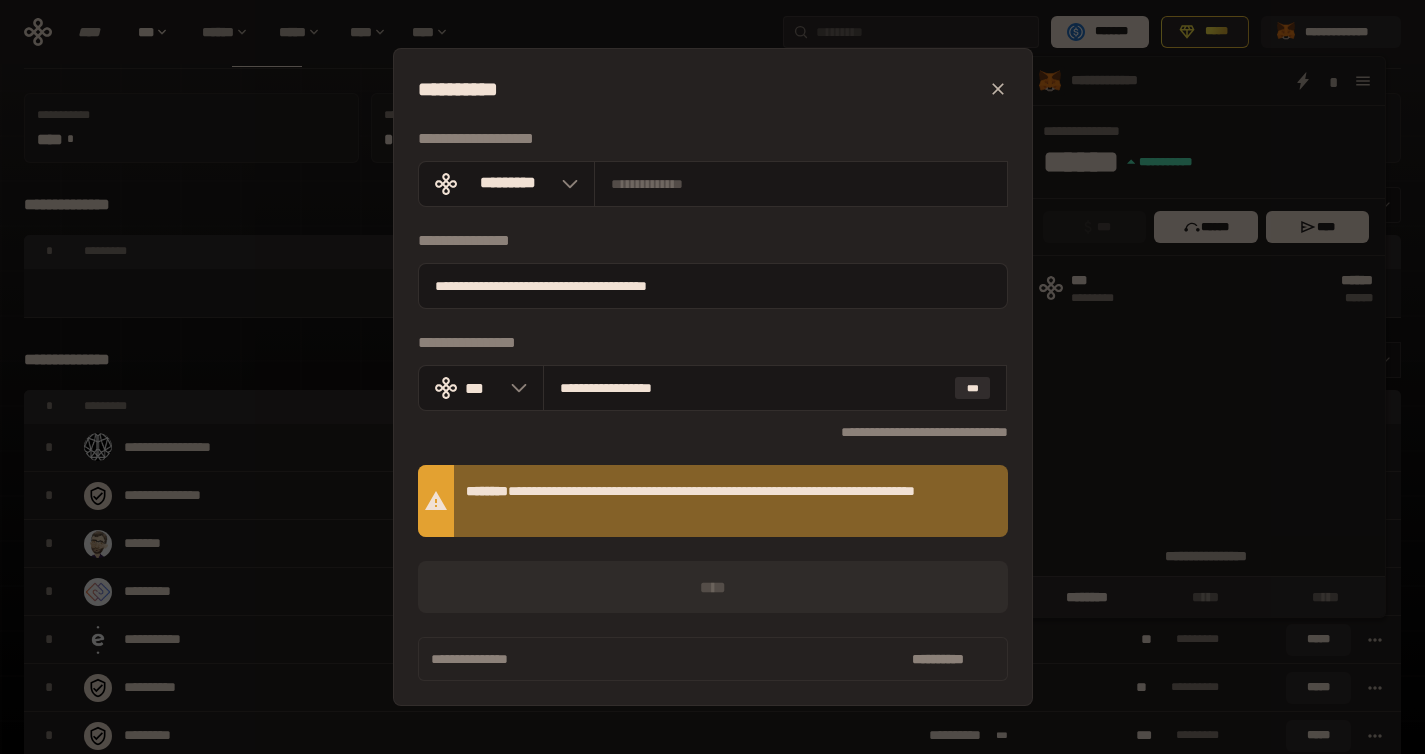 click on "**********" at bounding box center (713, 501) 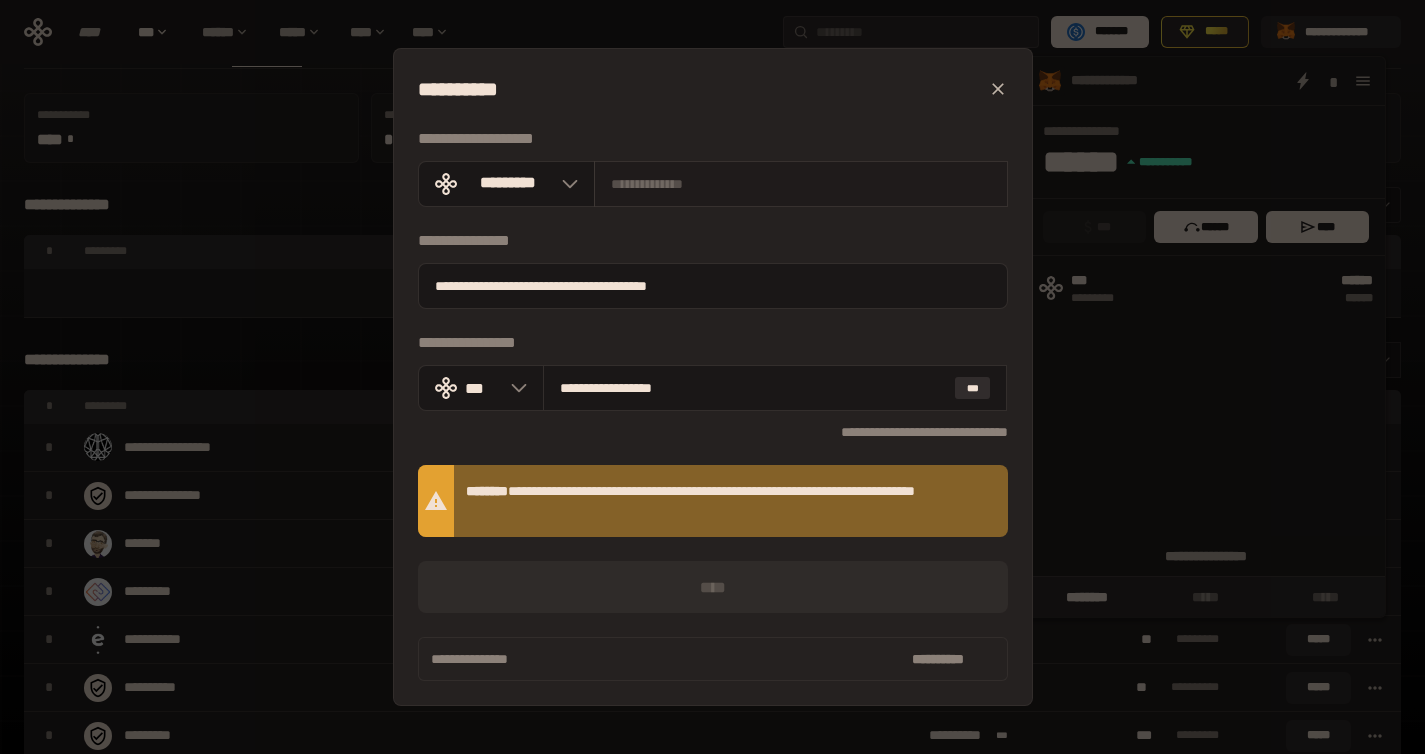 click at bounding box center [801, 184] 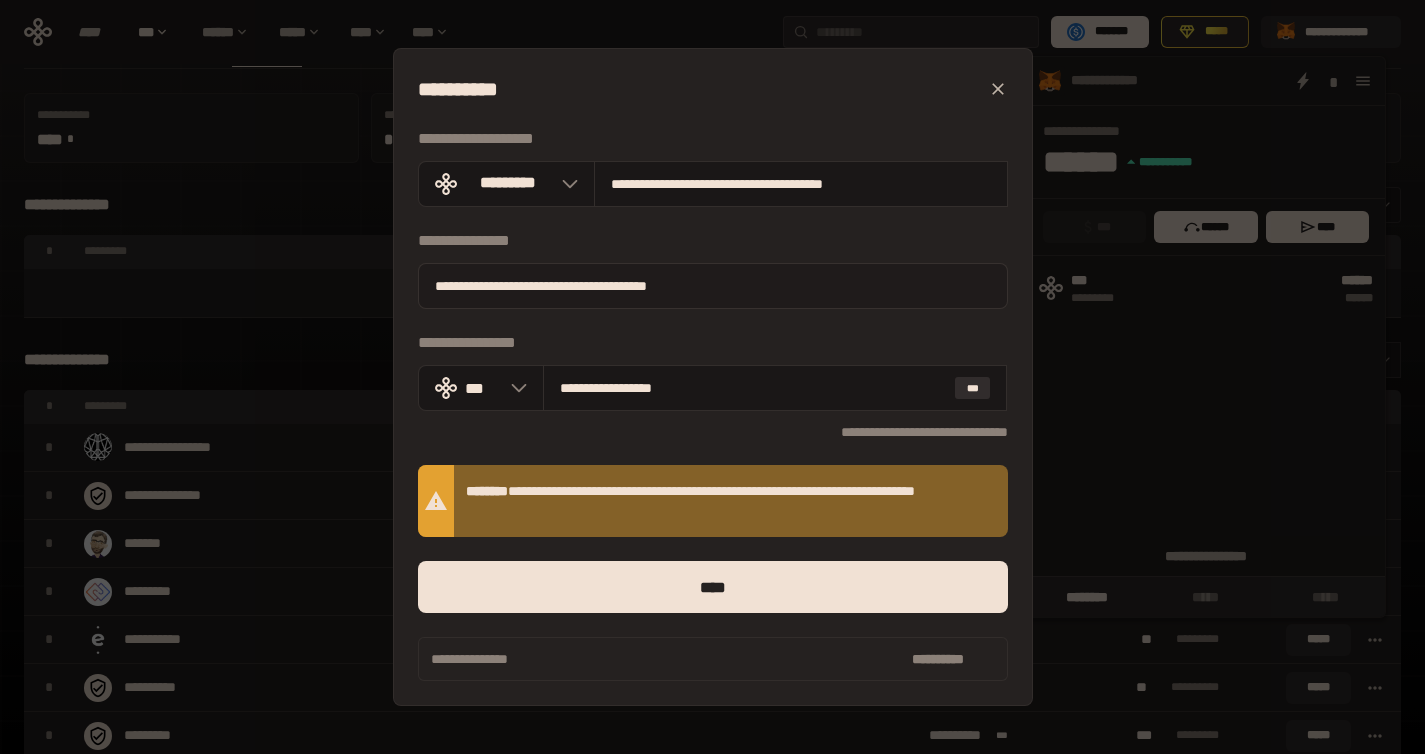type on "**********" 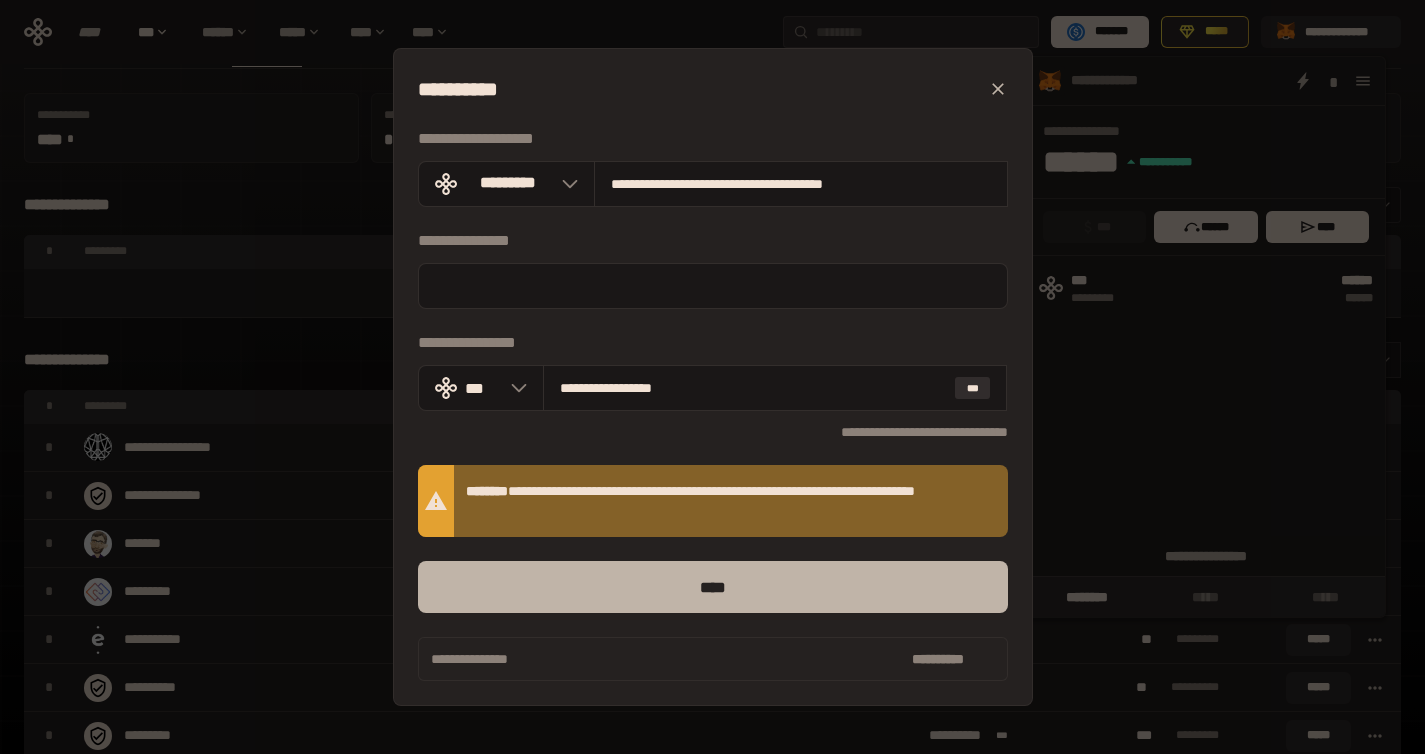 type 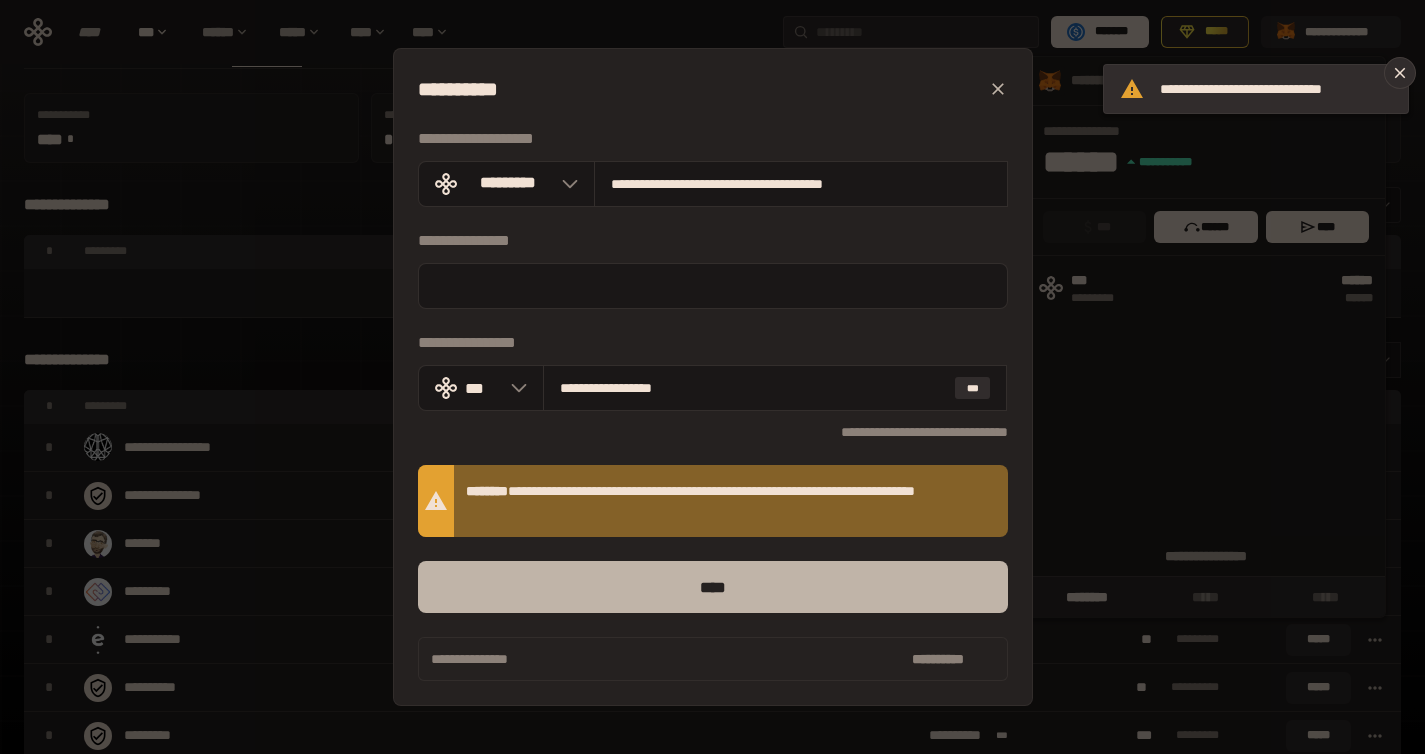 click on "****" at bounding box center (713, 587) 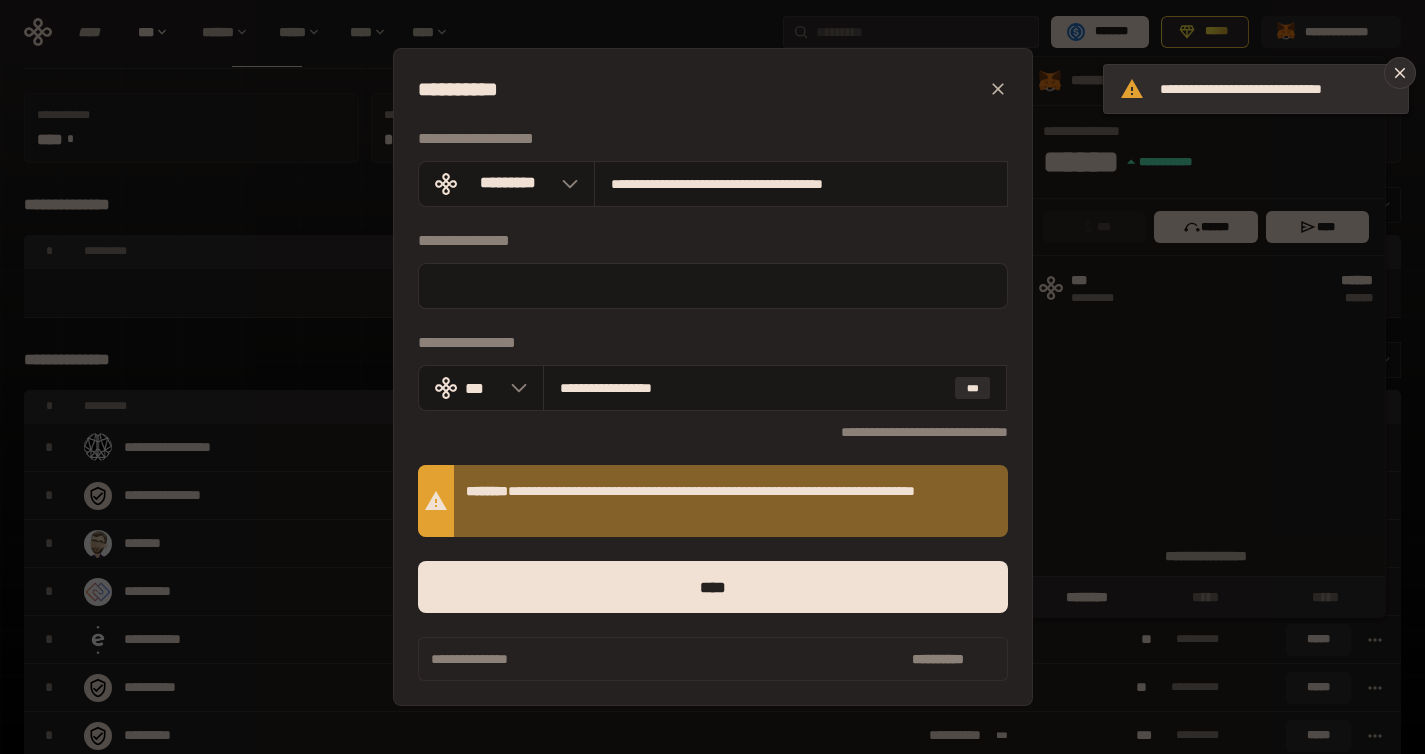 click 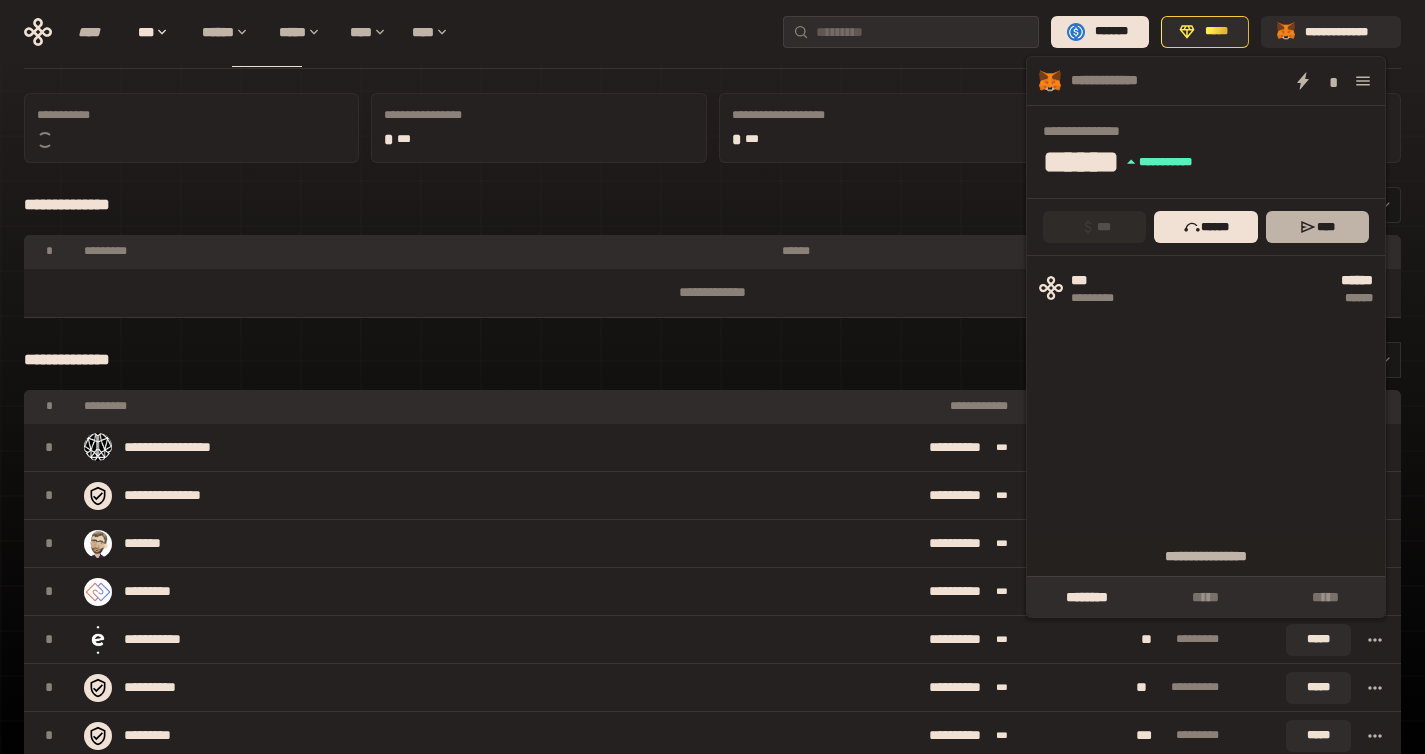 click 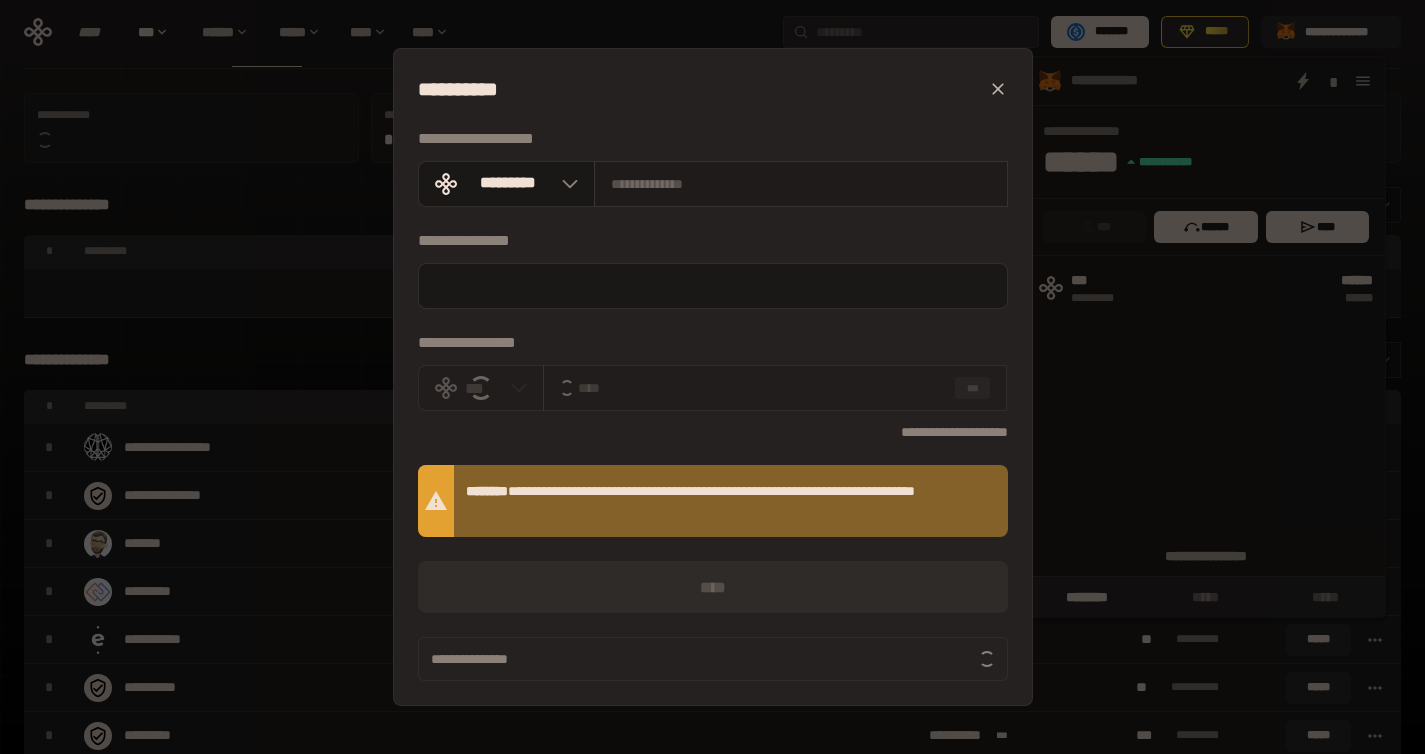 click at bounding box center [801, 184] 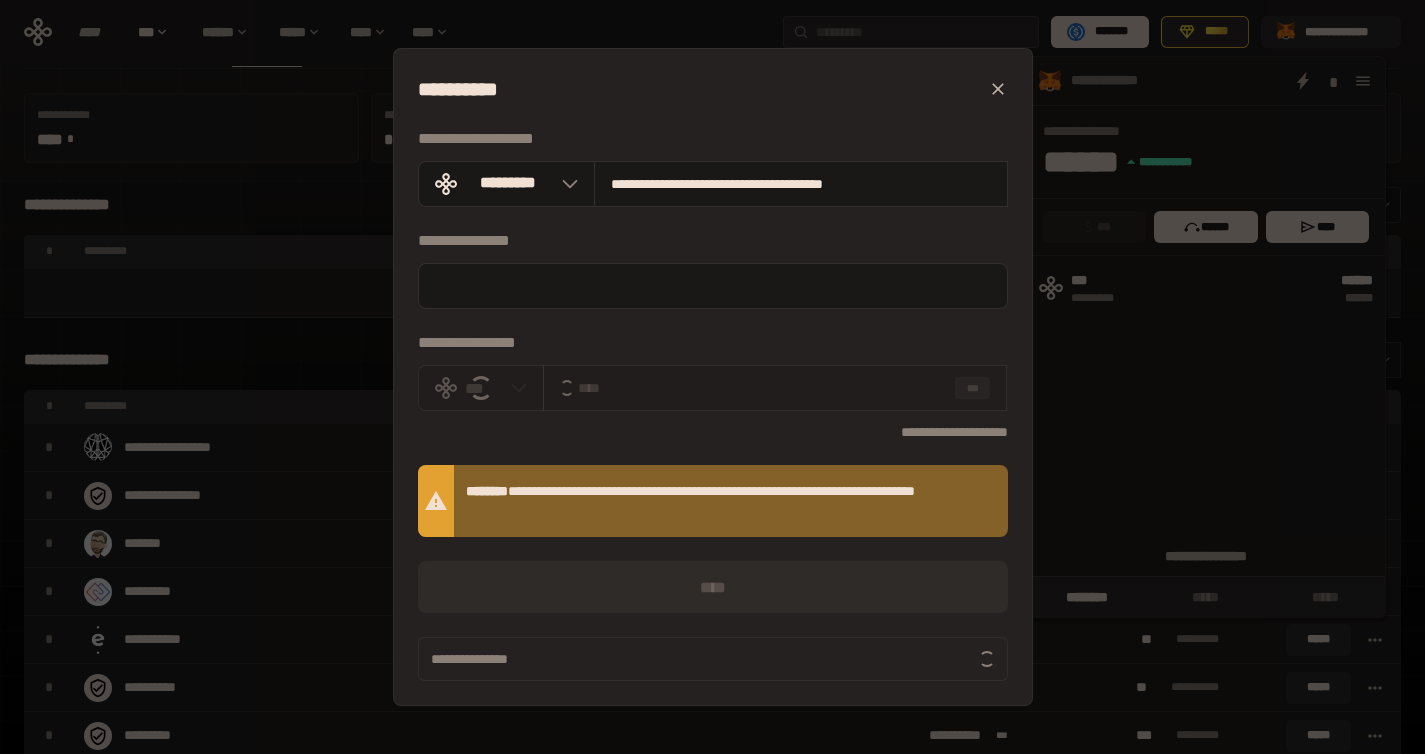type on "**********" 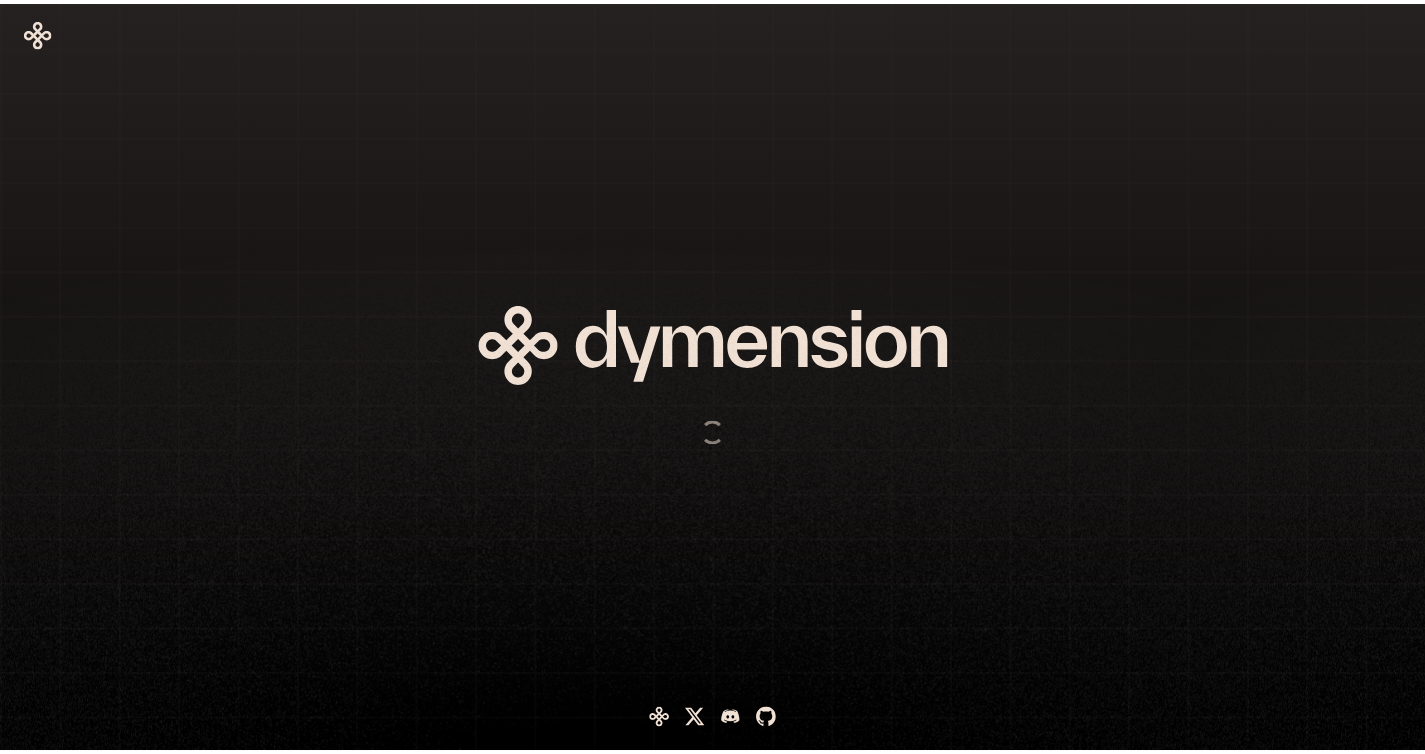 scroll, scrollTop: 0, scrollLeft: 0, axis: both 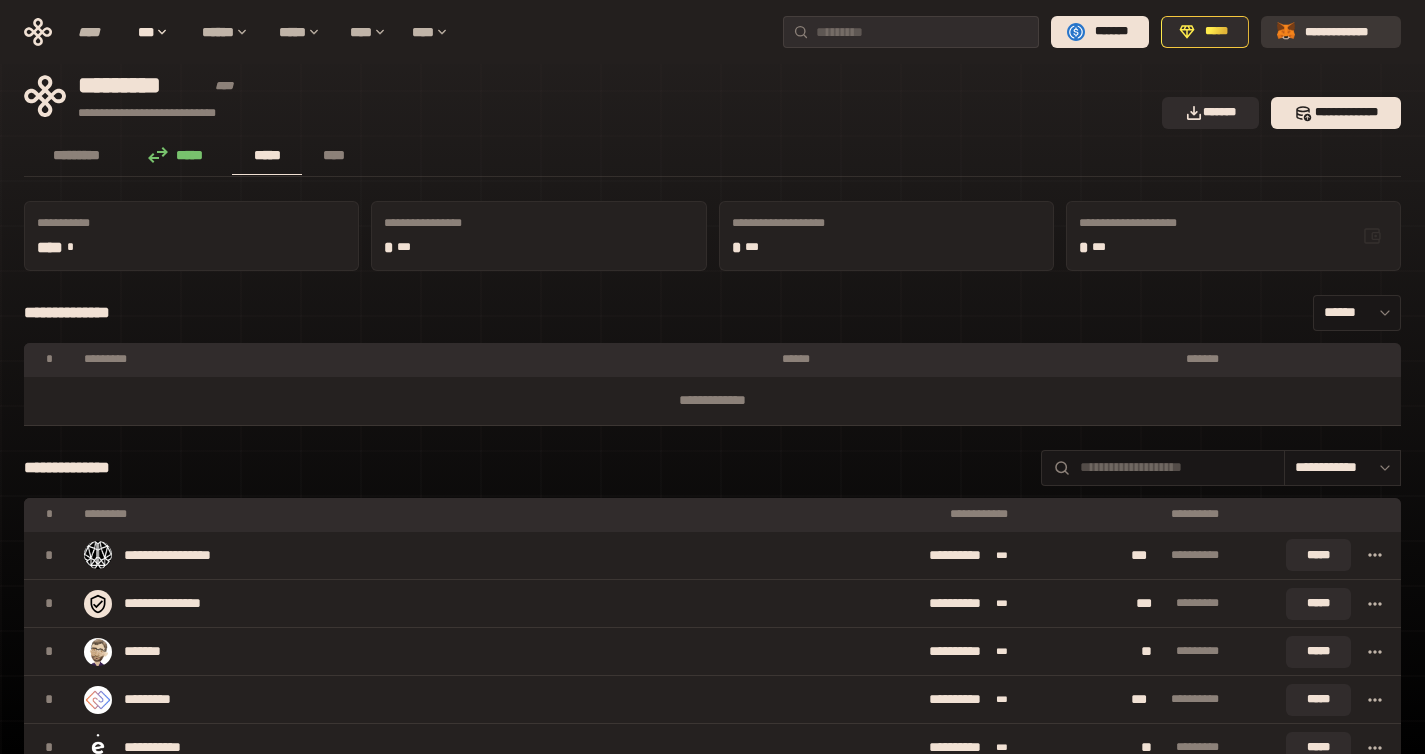 click on "**********" at bounding box center [1345, 32] 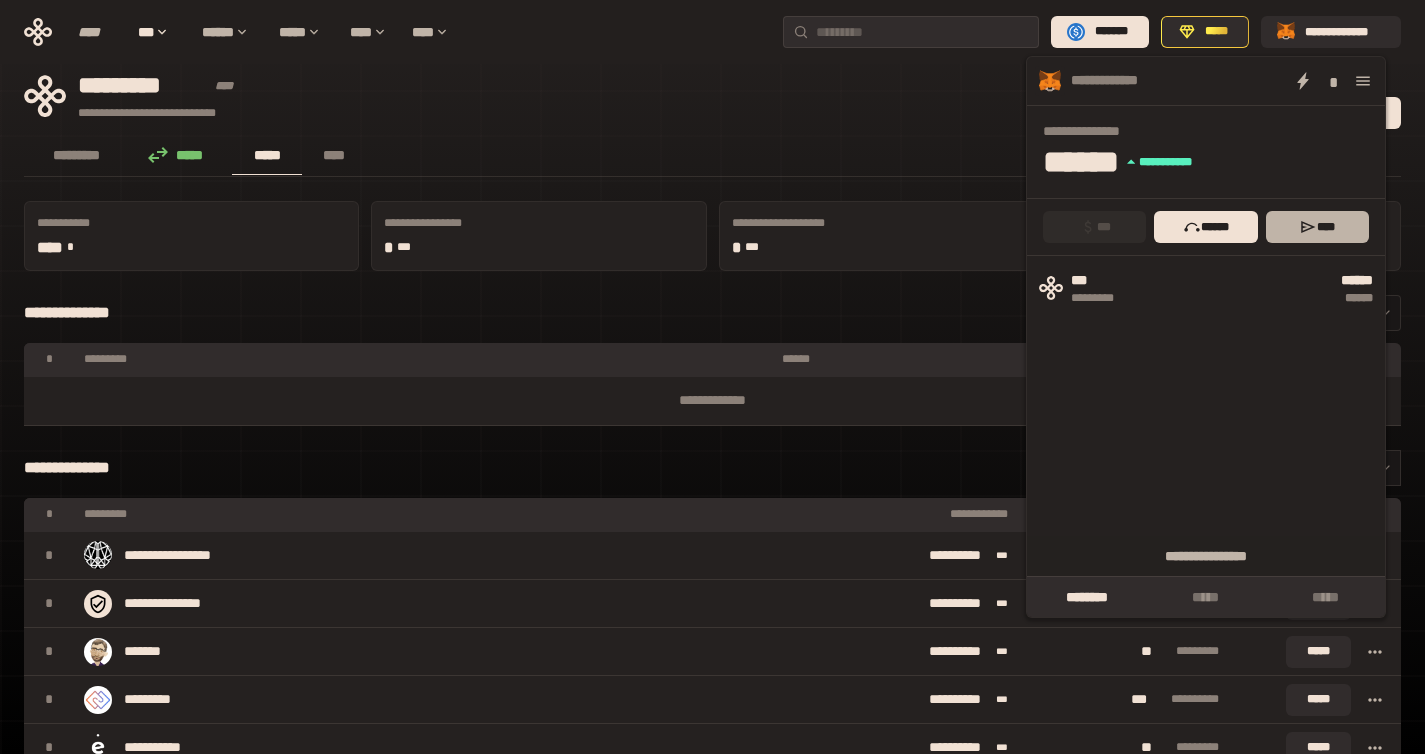 click on "****" at bounding box center [1317, 227] 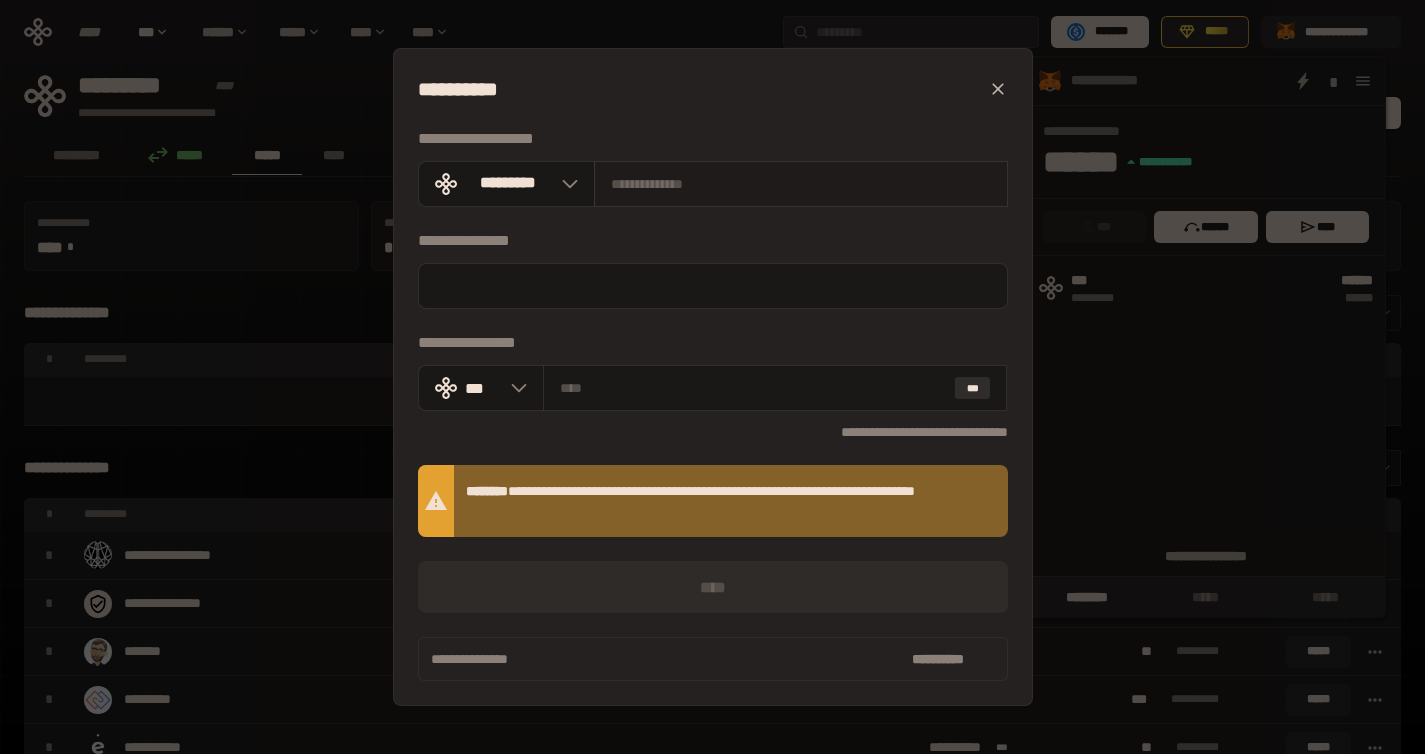 click at bounding box center [801, 184] 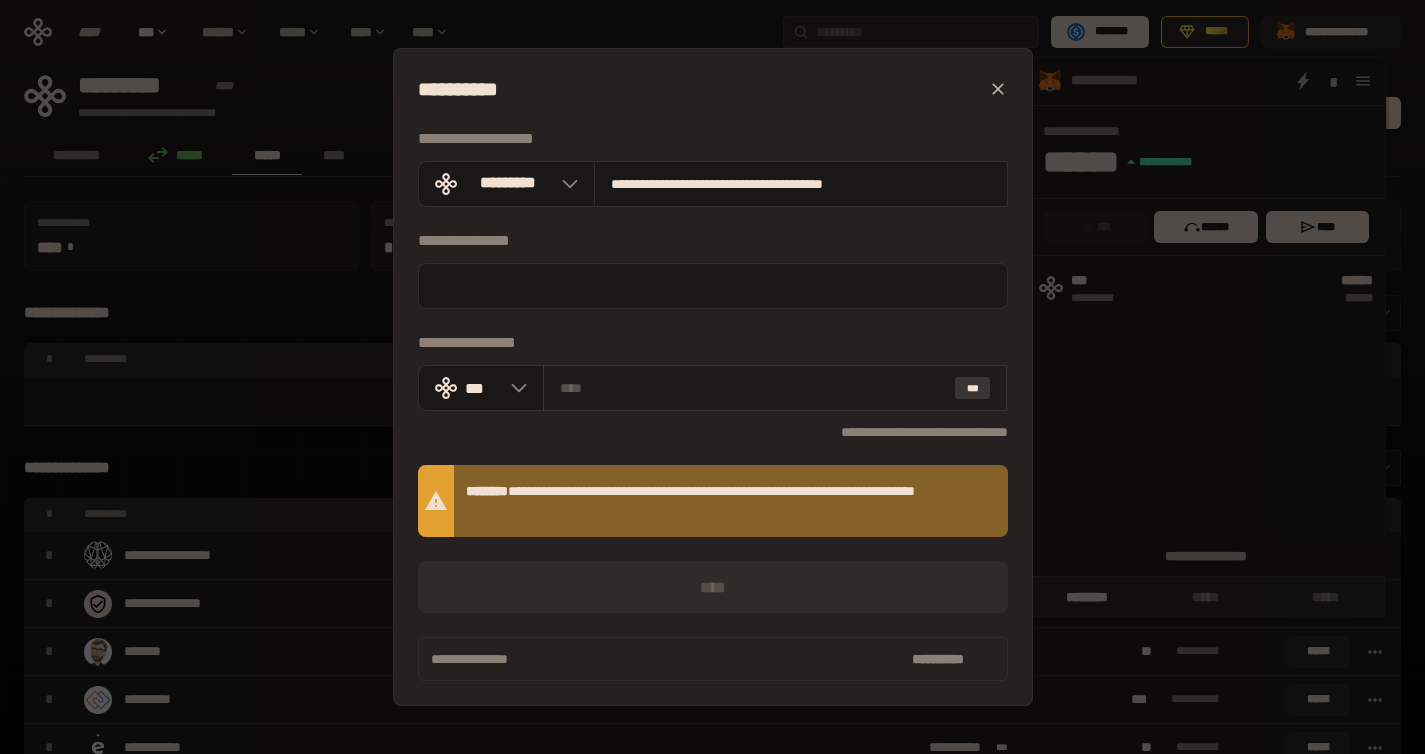 type on "**********" 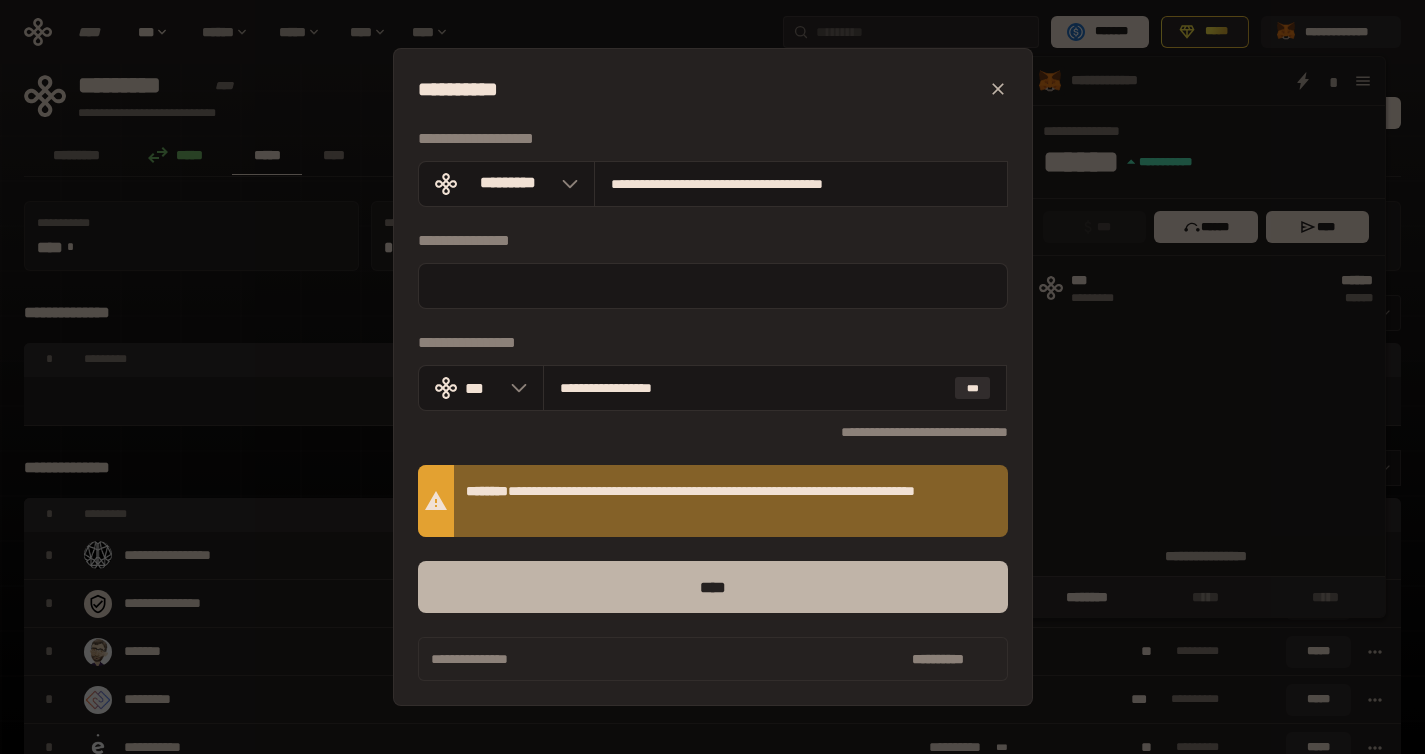 click on "****" at bounding box center [713, 587] 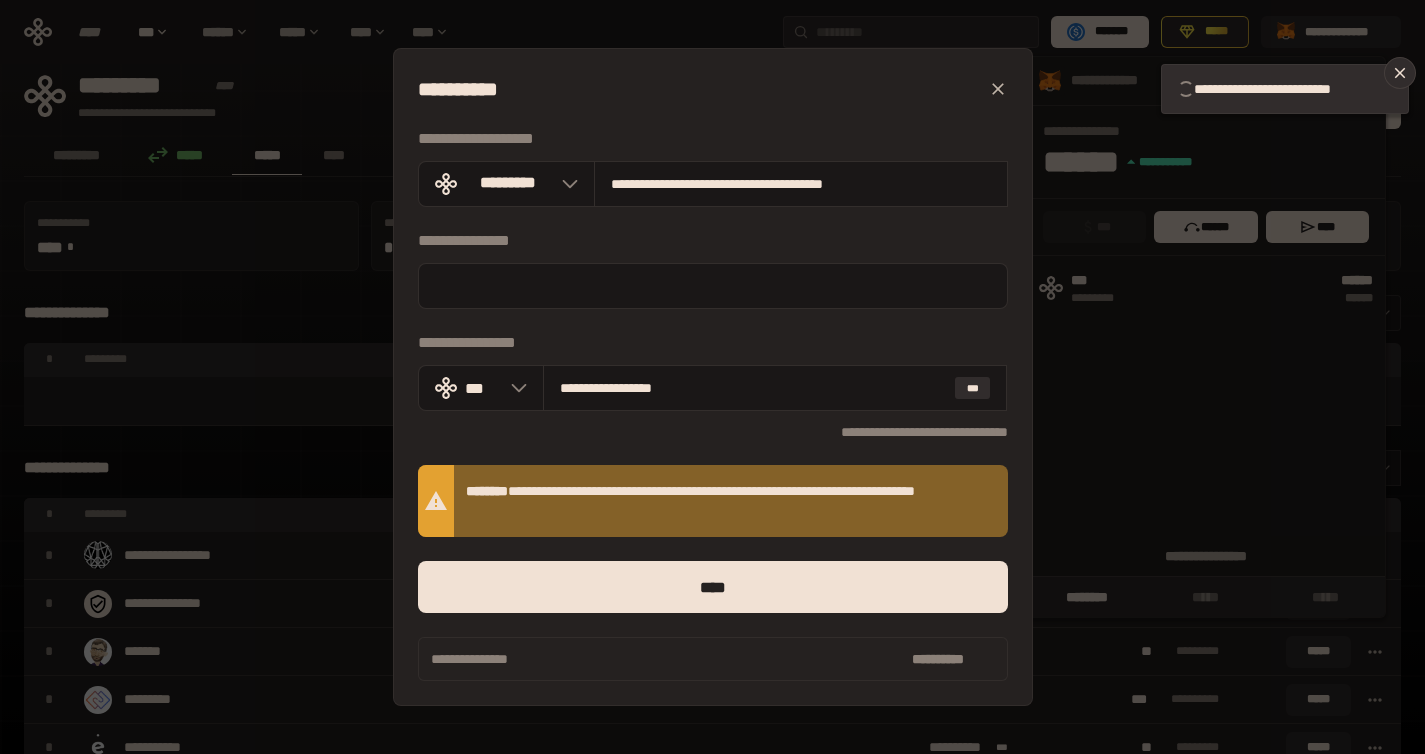 type 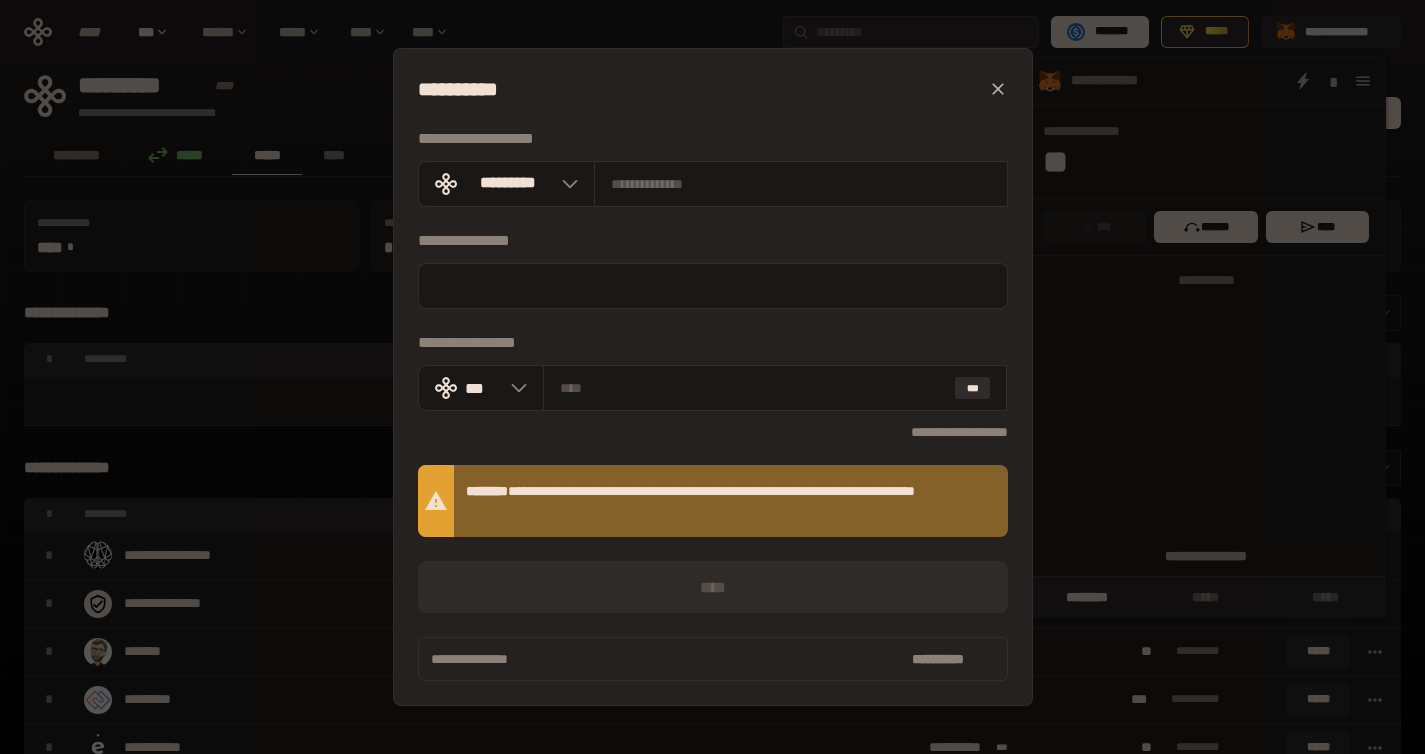 click on "**********" at bounding box center (712, 377) 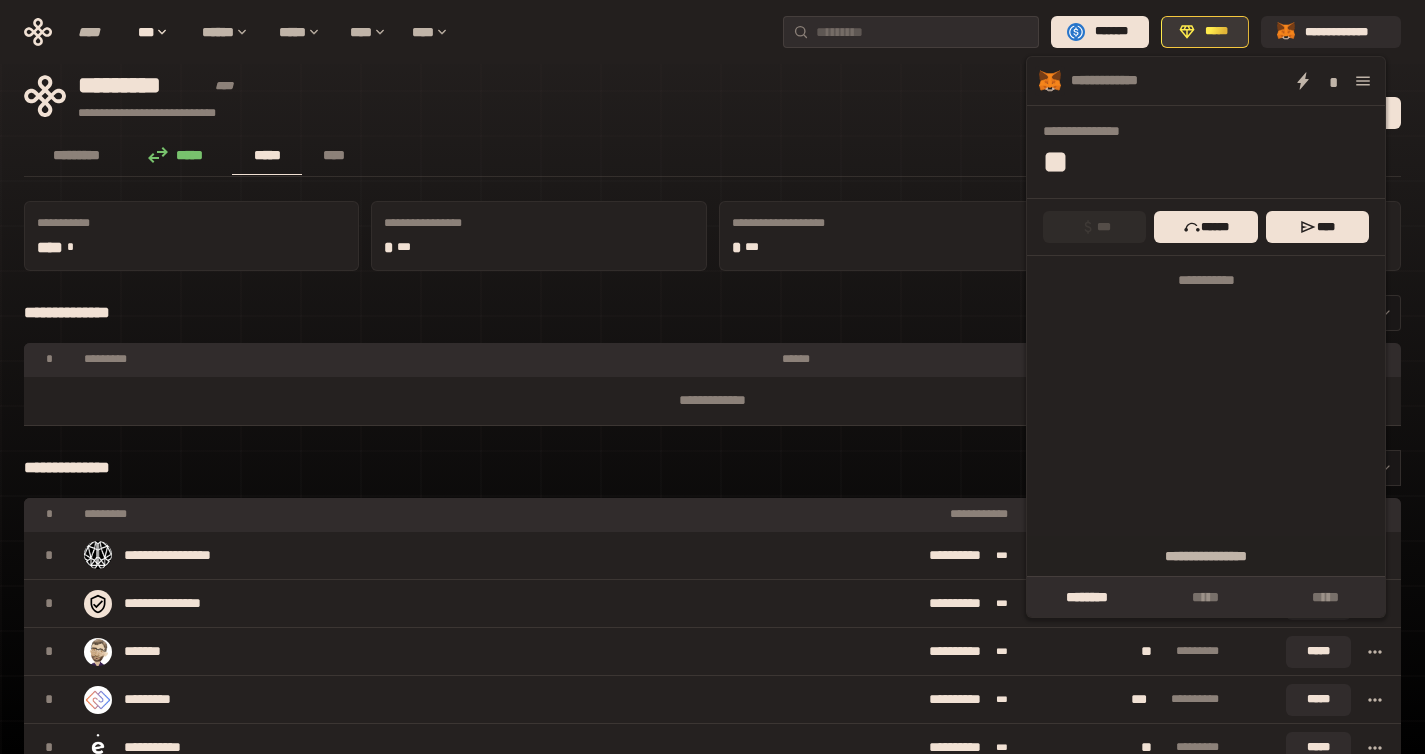 click 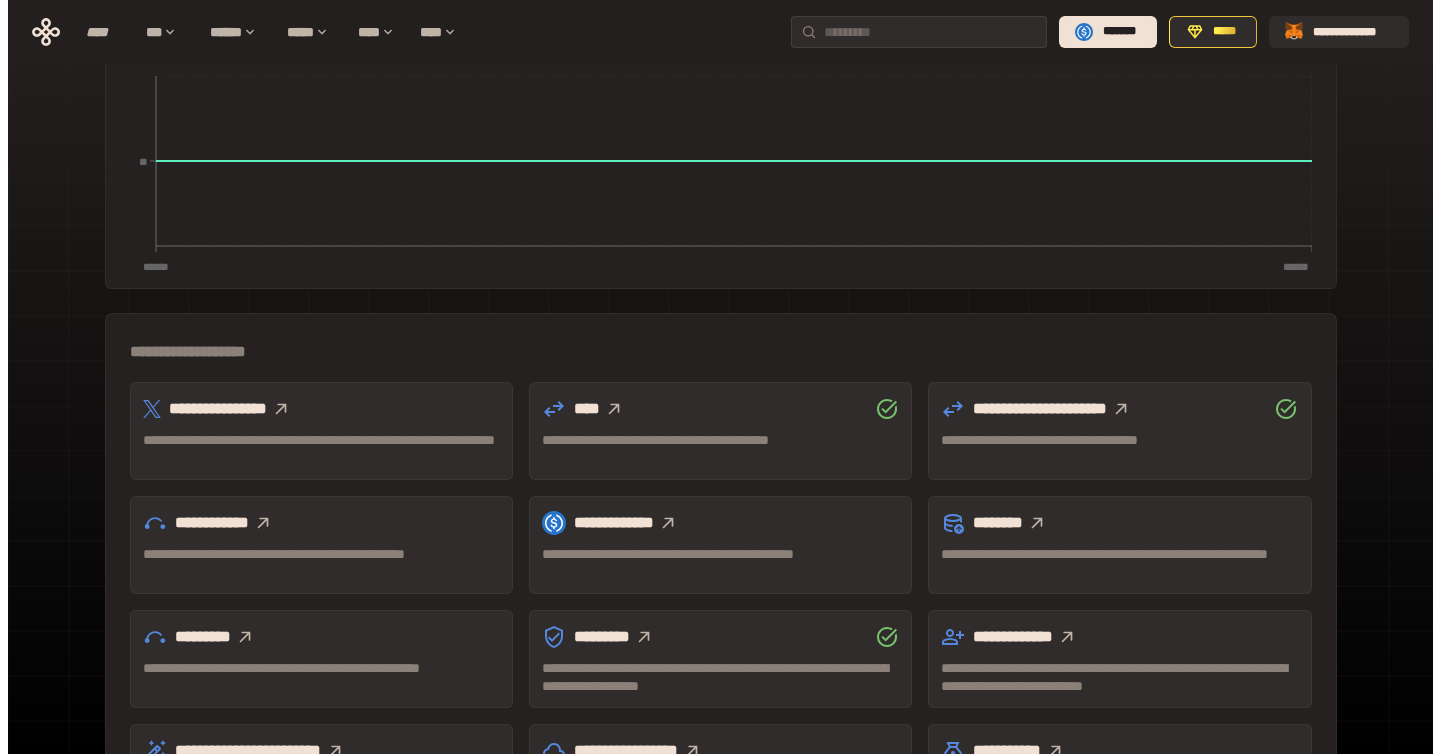 scroll, scrollTop: 0, scrollLeft: 0, axis: both 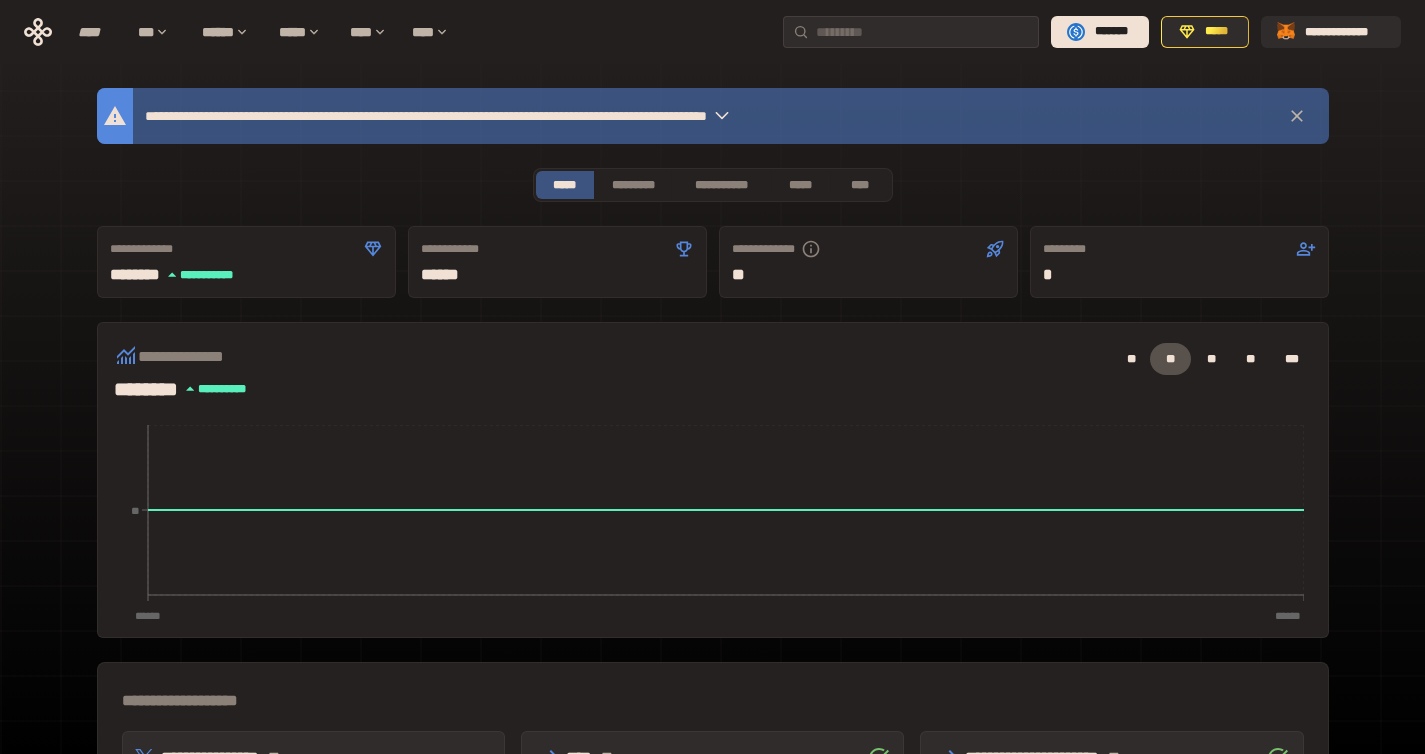 click on "**********" at bounding box center [713, 185] 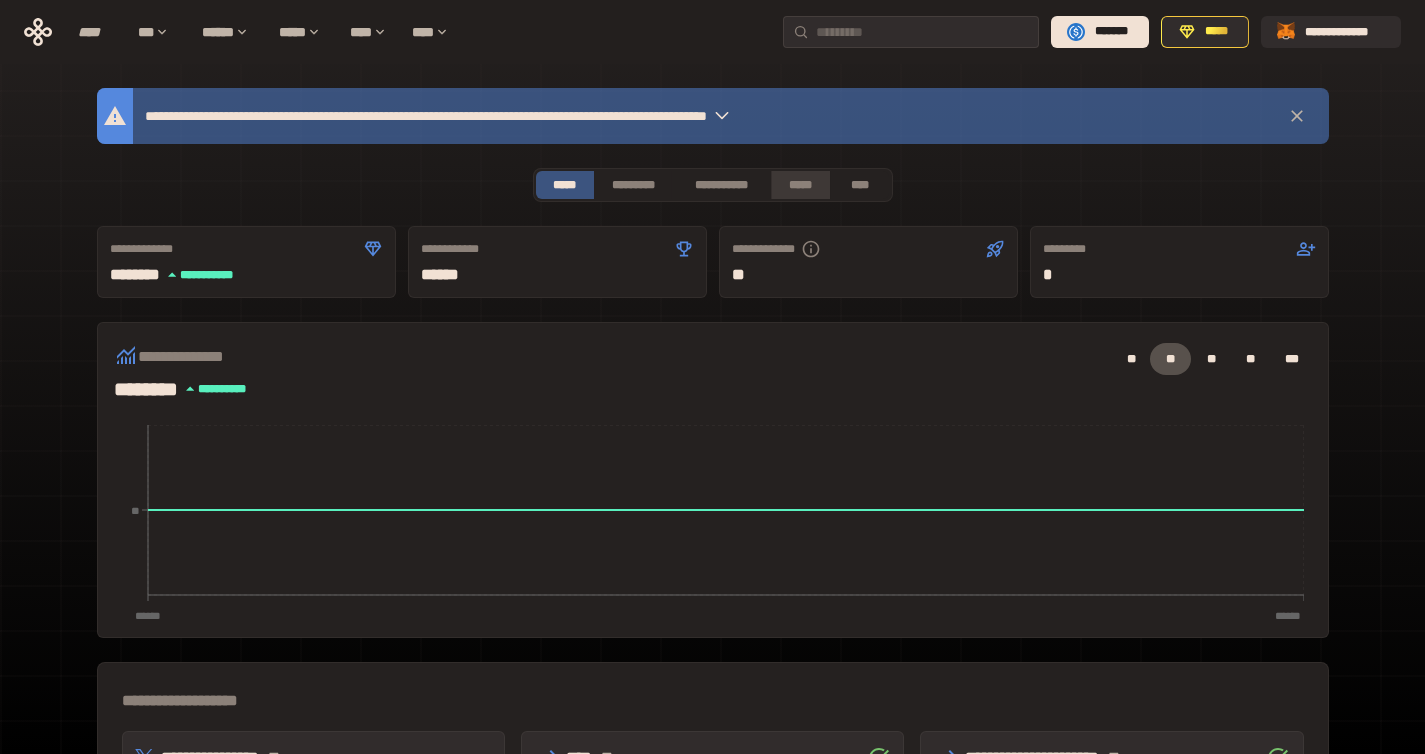 click on "*****" at bounding box center [800, 185] 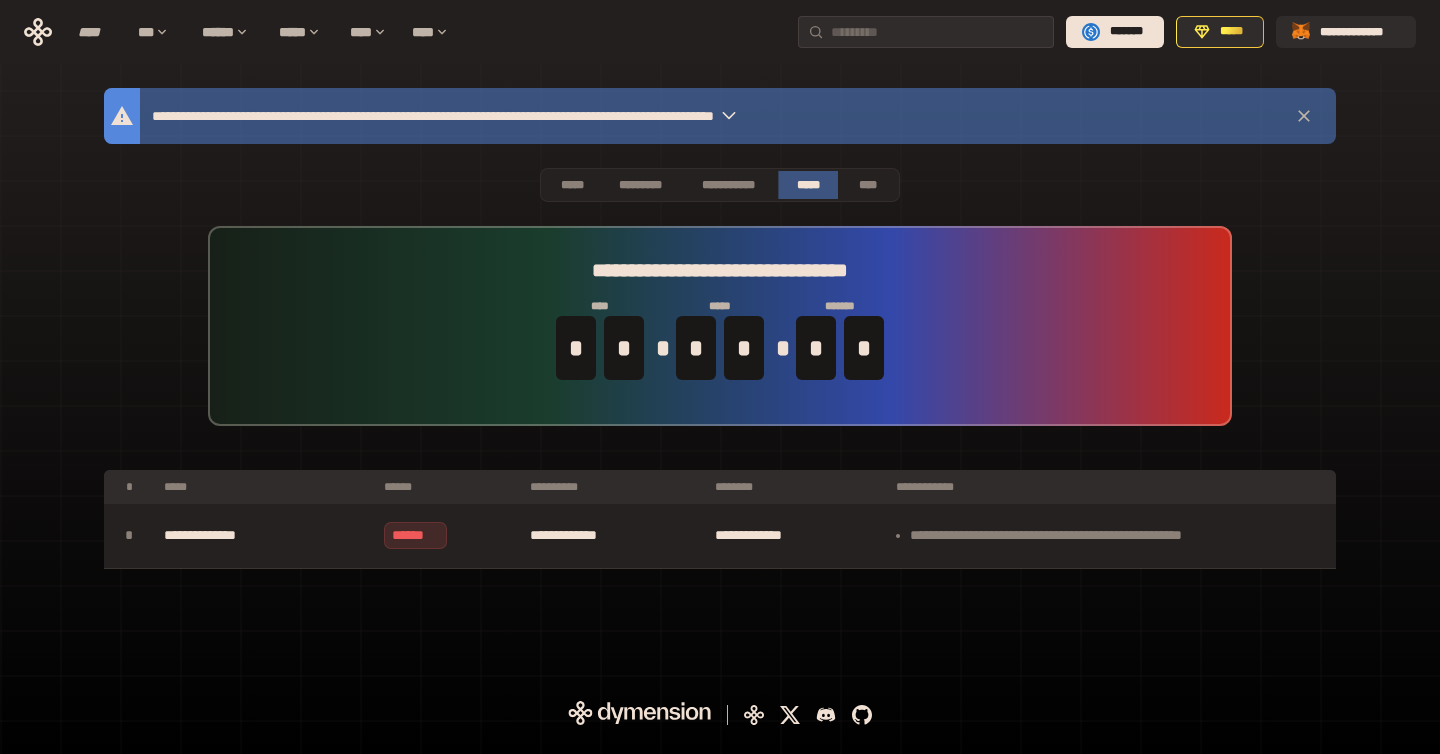 click on "**********" at bounding box center (720, 326) 